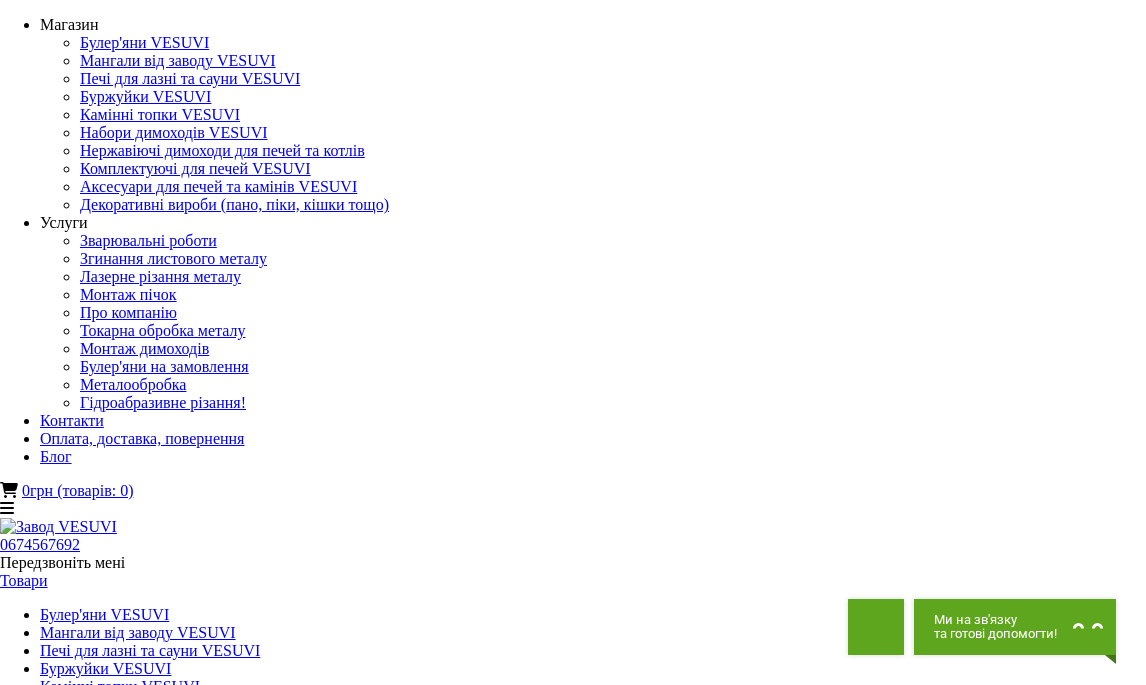 scroll, scrollTop: 0, scrollLeft: 0, axis: both 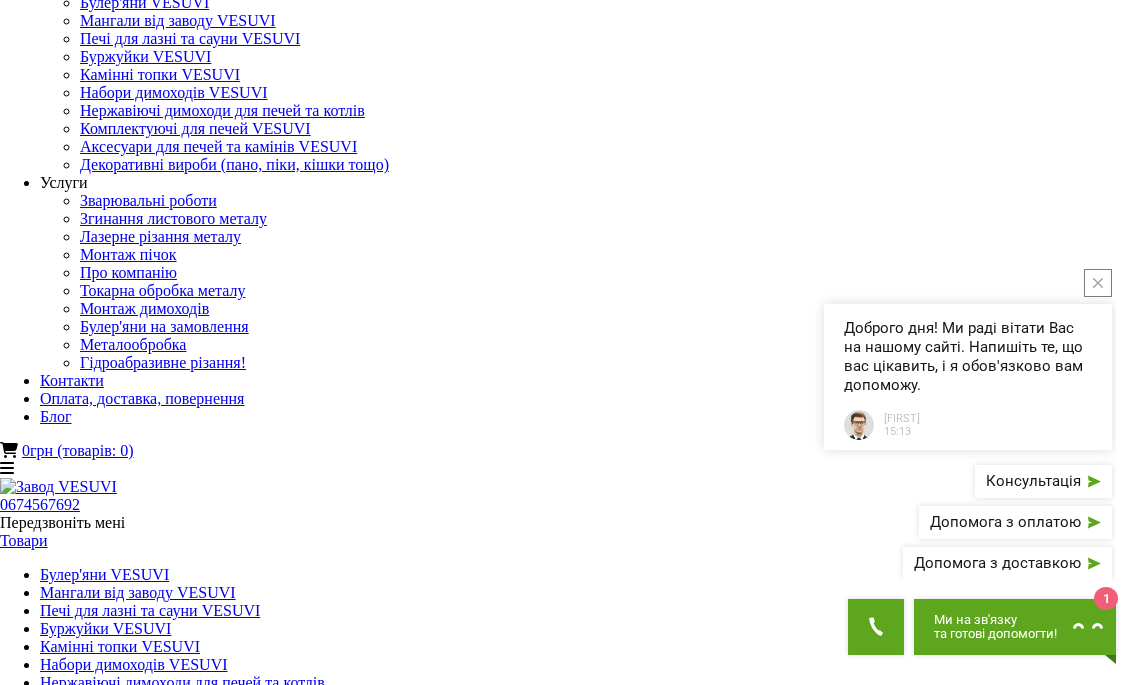click 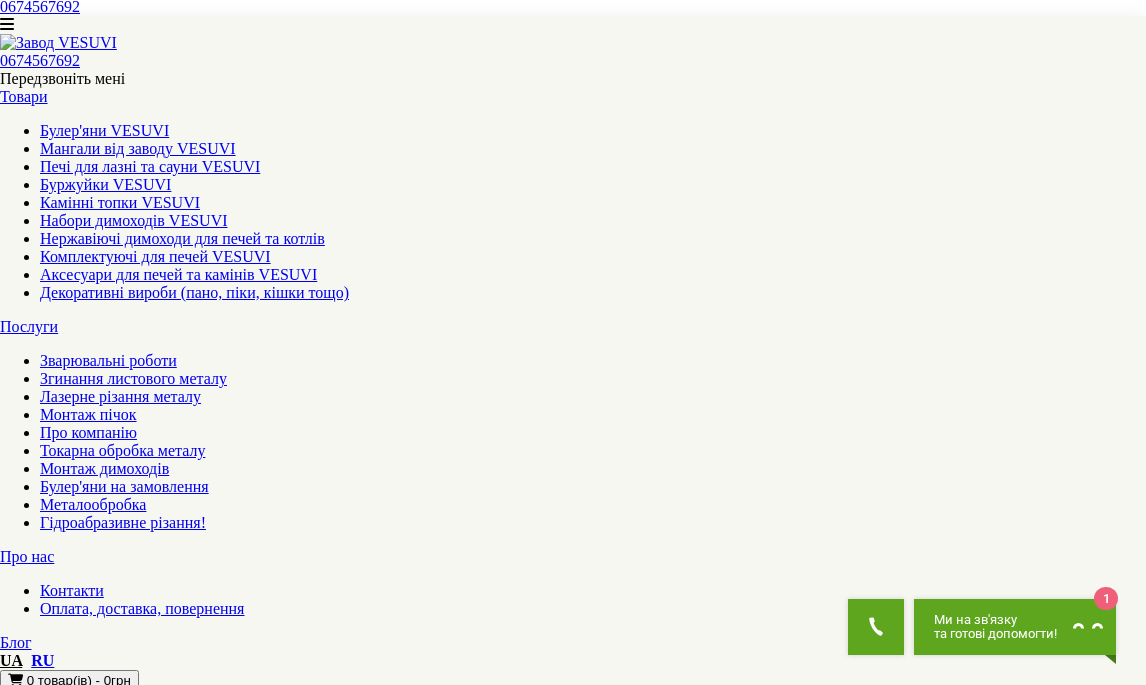 scroll, scrollTop: 597, scrollLeft: 0, axis: vertical 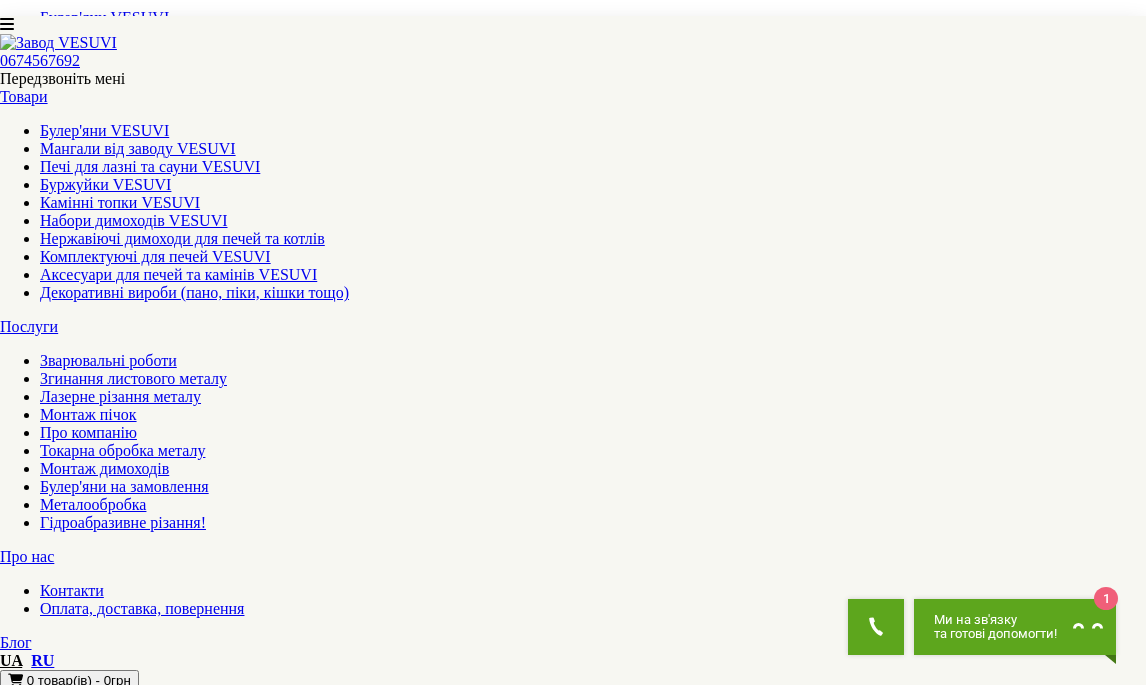 click at bounding box center [573, 2415] 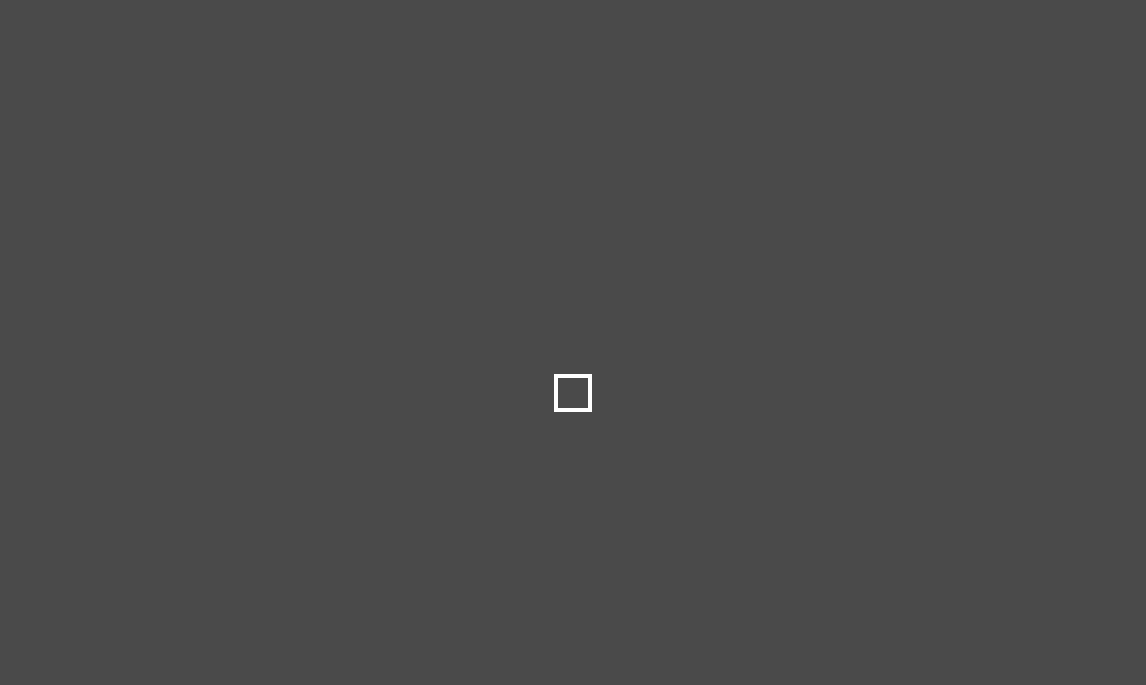 scroll, scrollTop: 0, scrollLeft: 0, axis: both 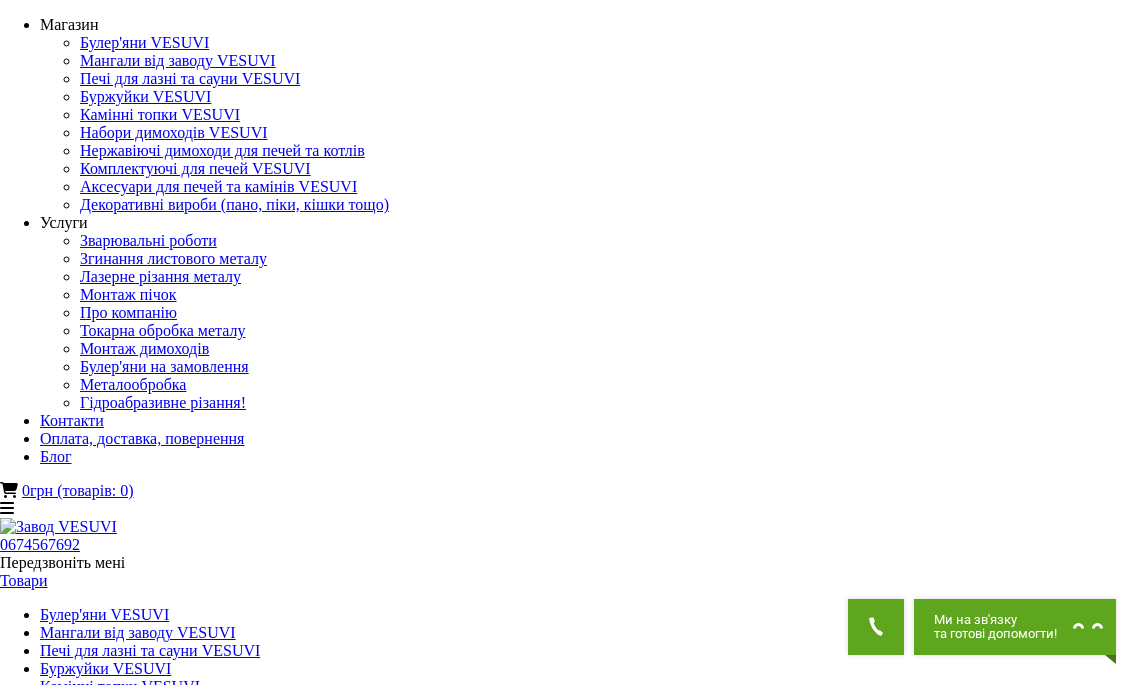 click at bounding box center [145, 1364] 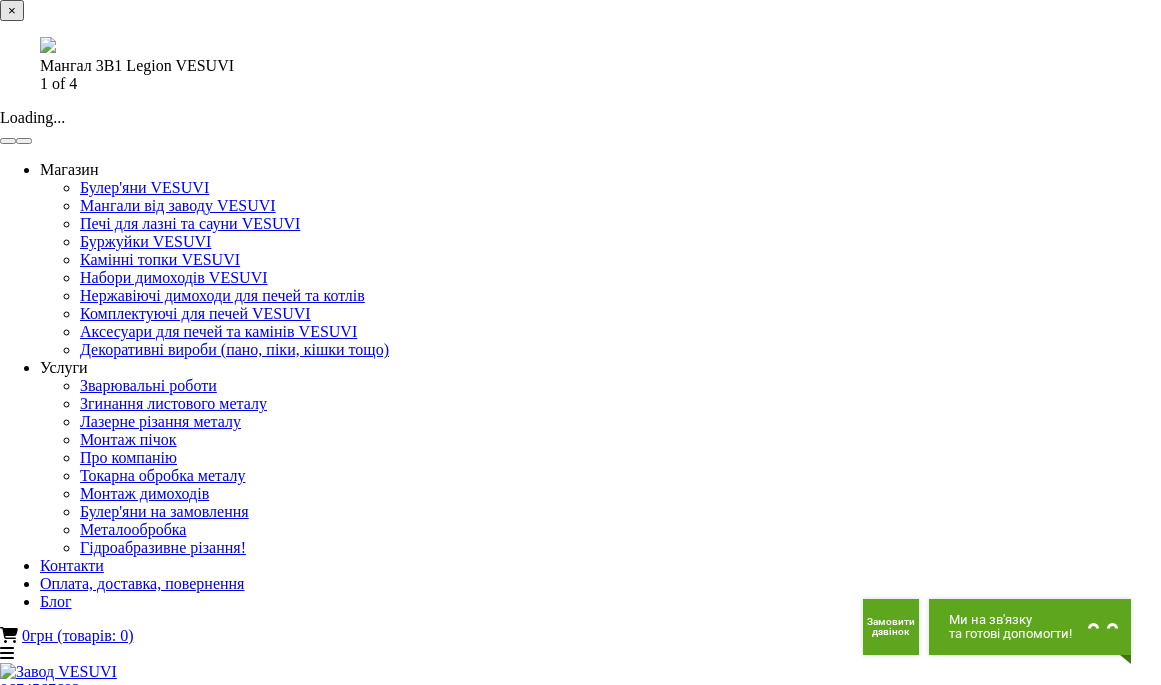 click at bounding box center [24, 141] 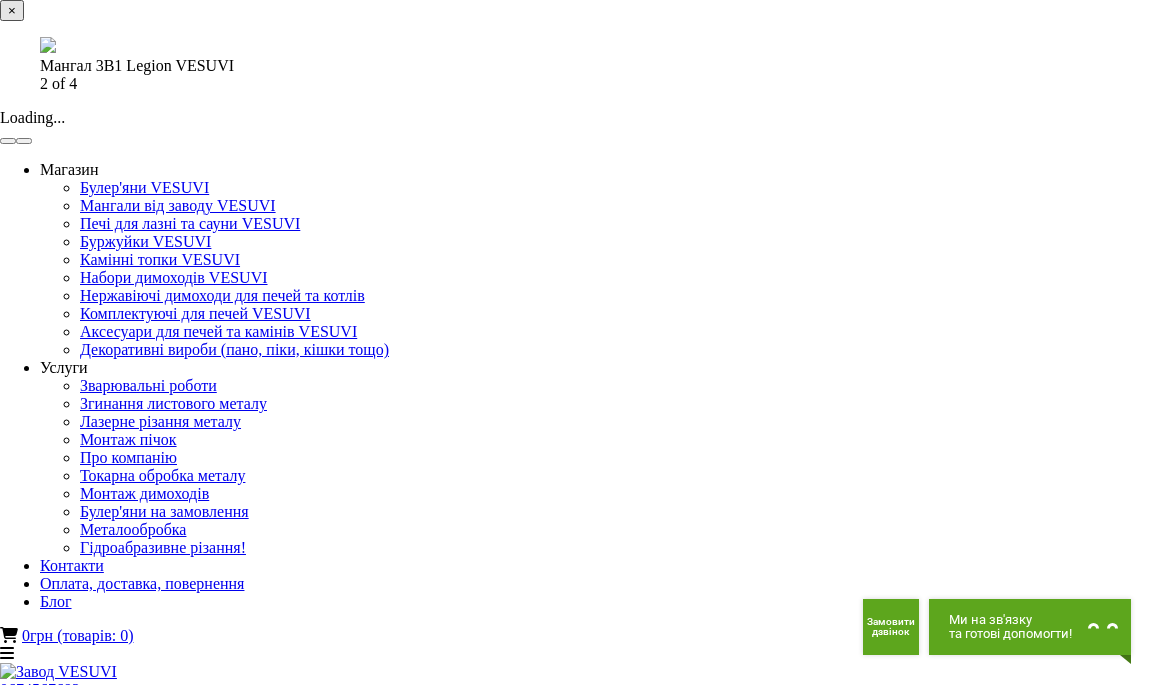 click at bounding box center (24, 141) 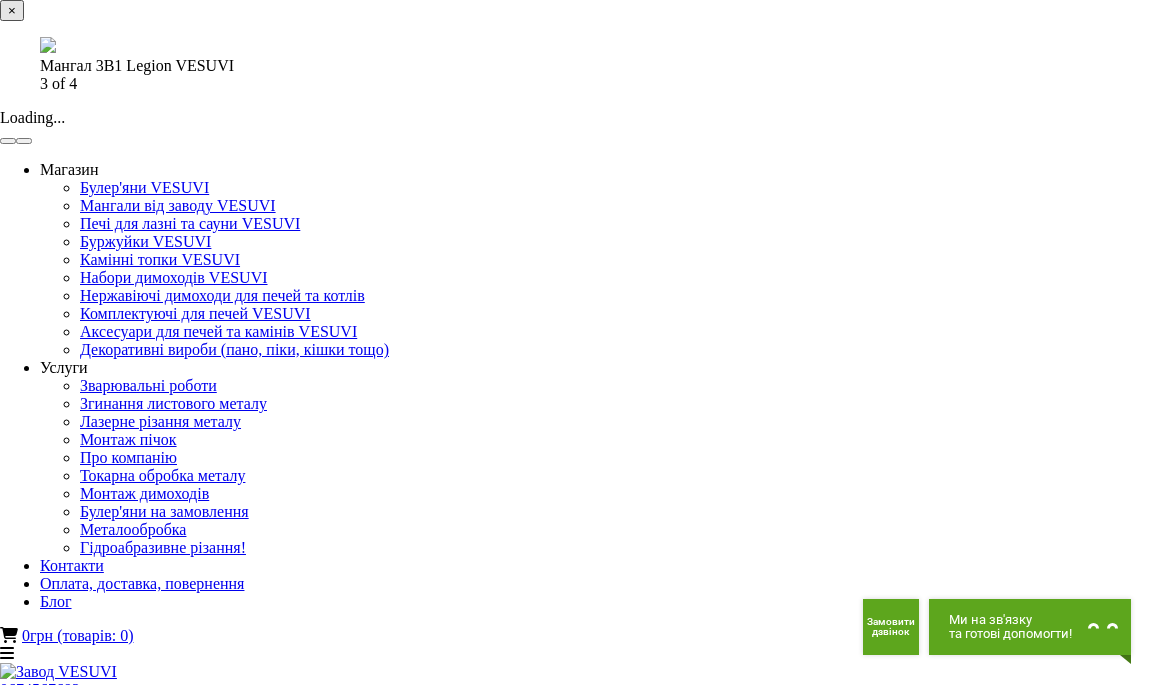 click at bounding box center [24, 141] 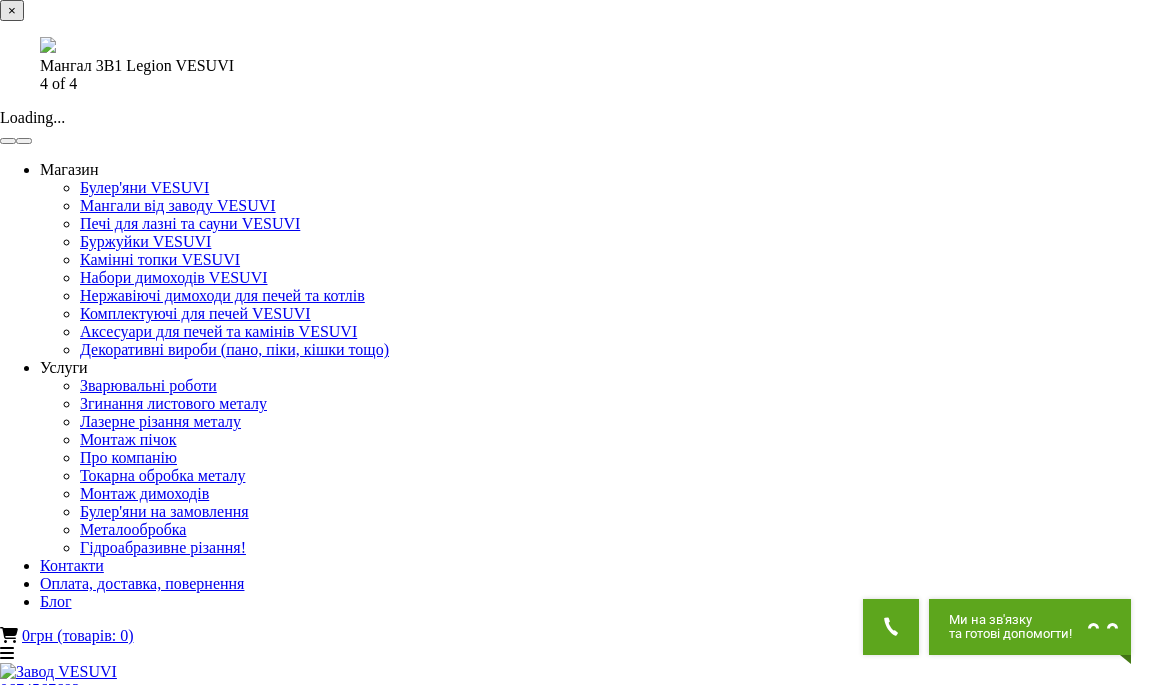 click at bounding box center [24, 141] 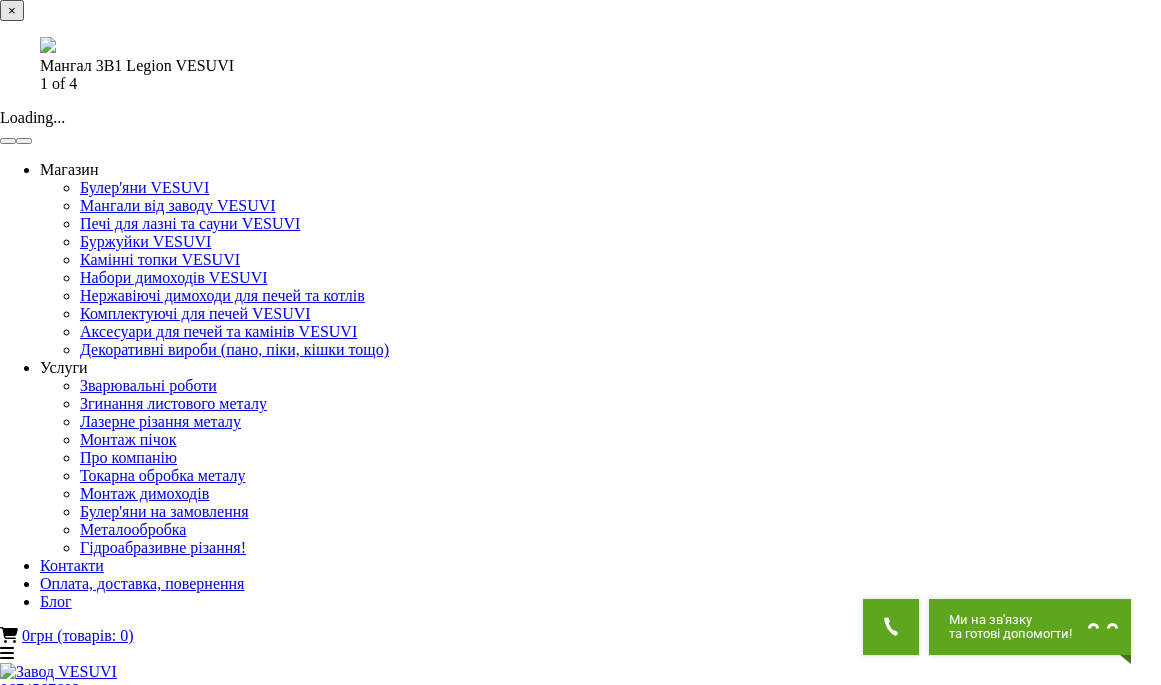 click at bounding box center [24, 141] 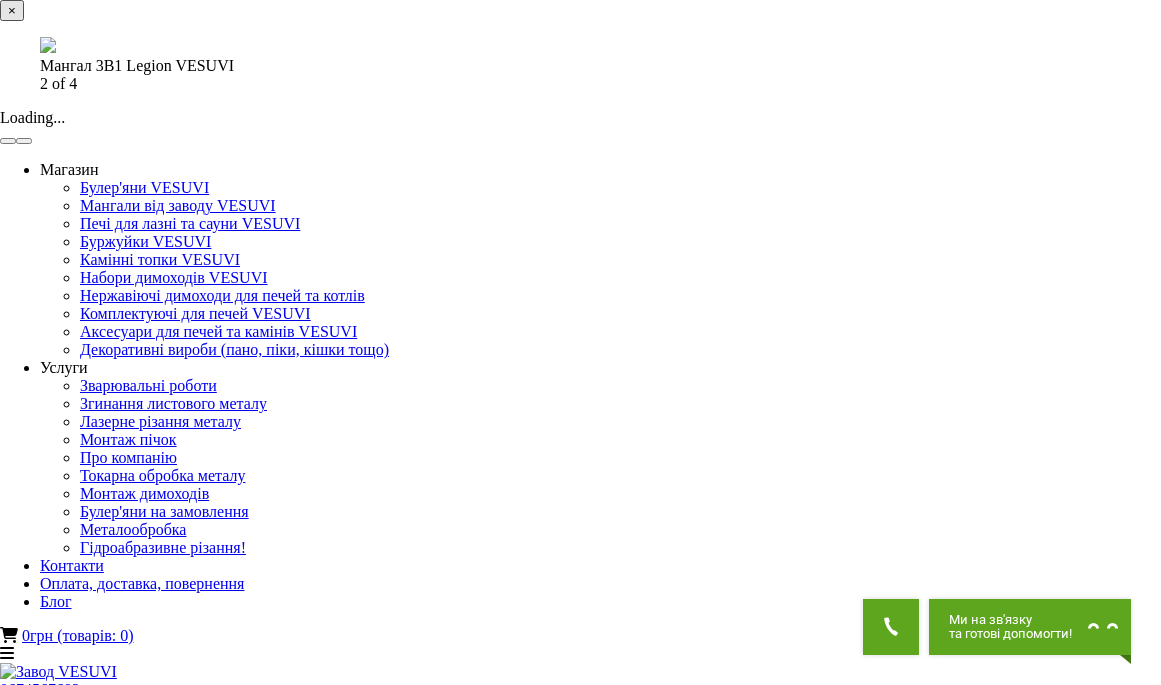 click on "×" at bounding box center (12, 10) 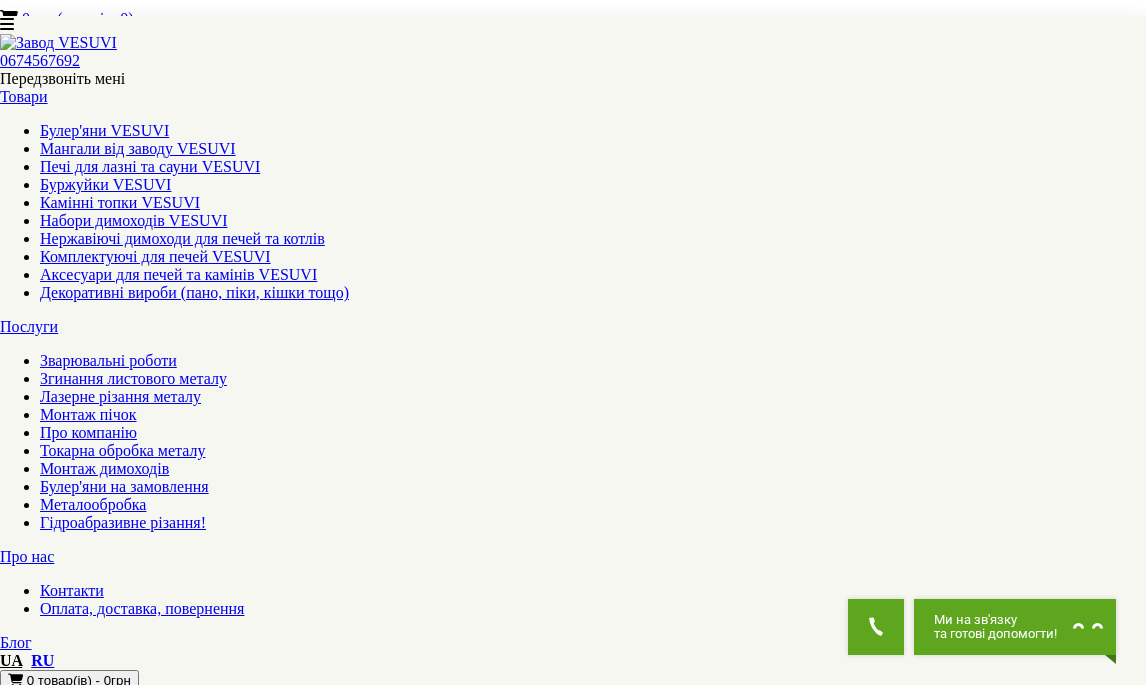 scroll, scrollTop: 512, scrollLeft: 0, axis: vertical 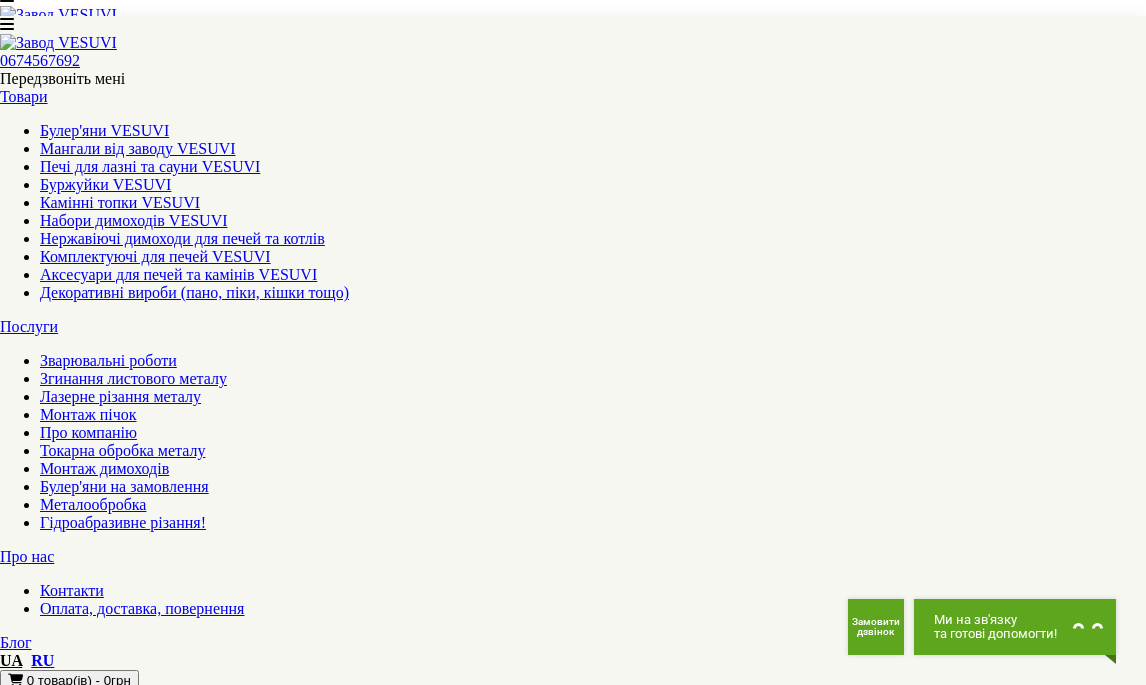 click on "▼ Відкрити повний опис ▼" at bounding box center (573, 2090) 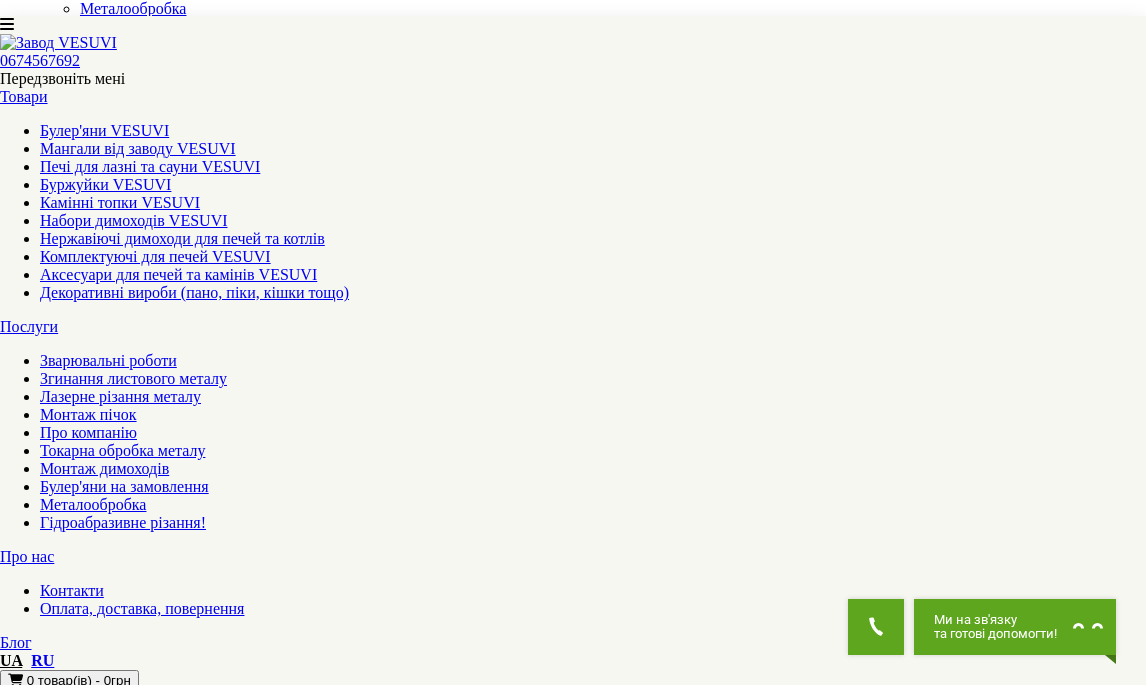 scroll, scrollTop: 0, scrollLeft: 0, axis: both 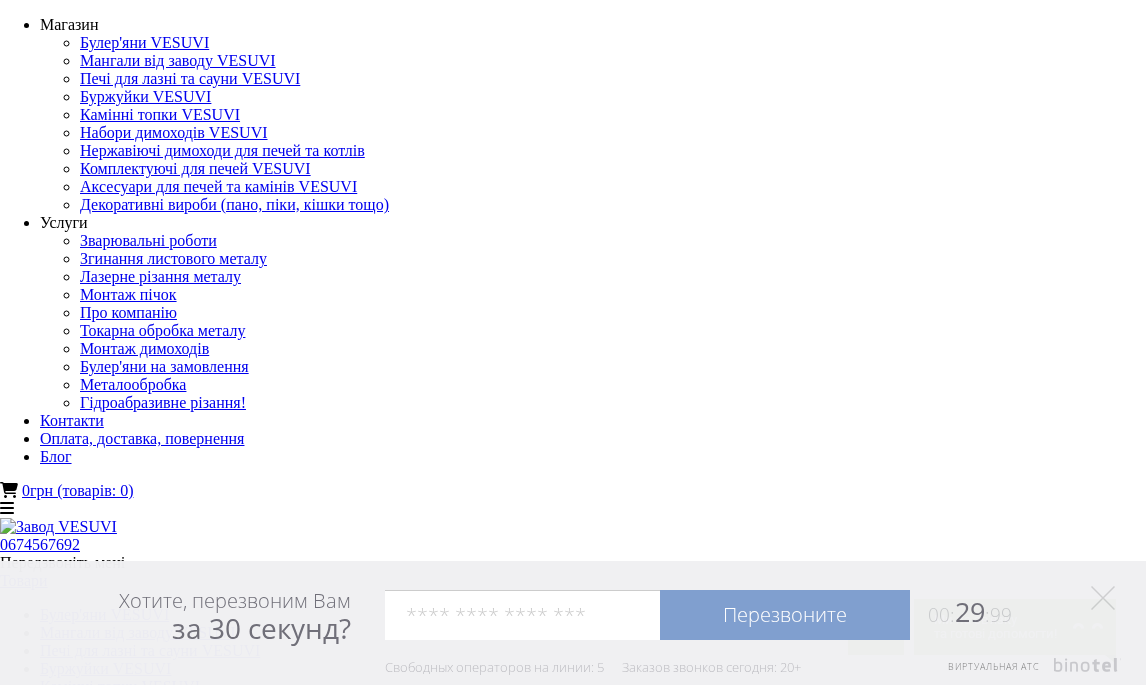 click on "Контакти" at bounding box center (72, 1074) 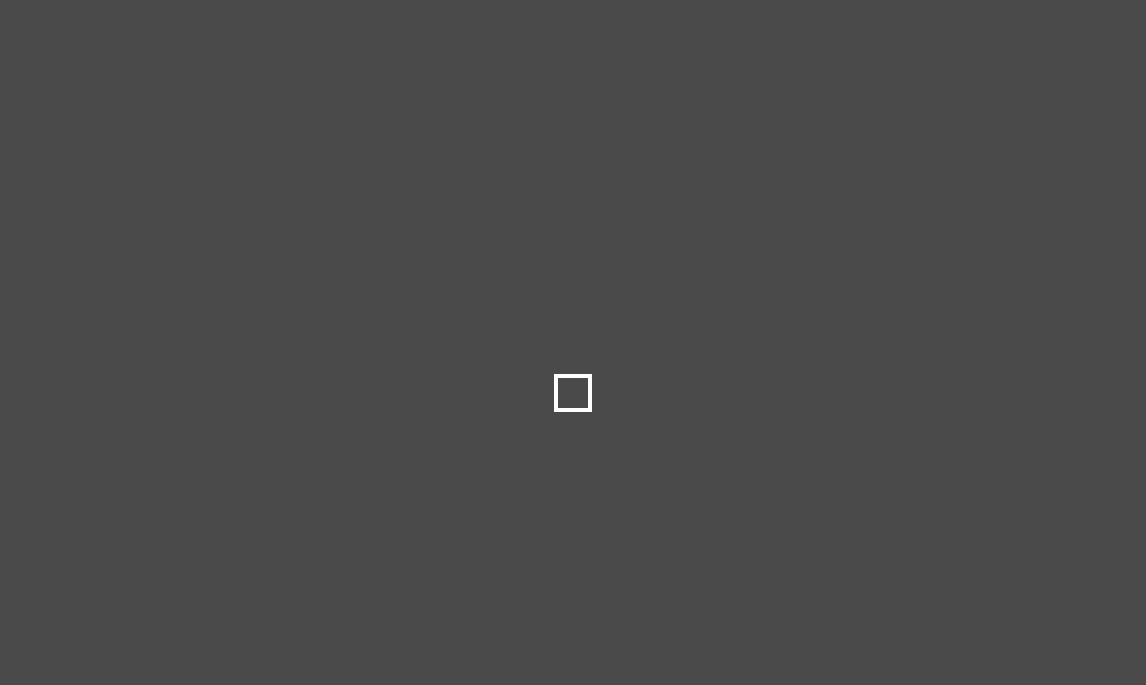scroll, scrollTop: 0, scrollLeft: 0, axis: both 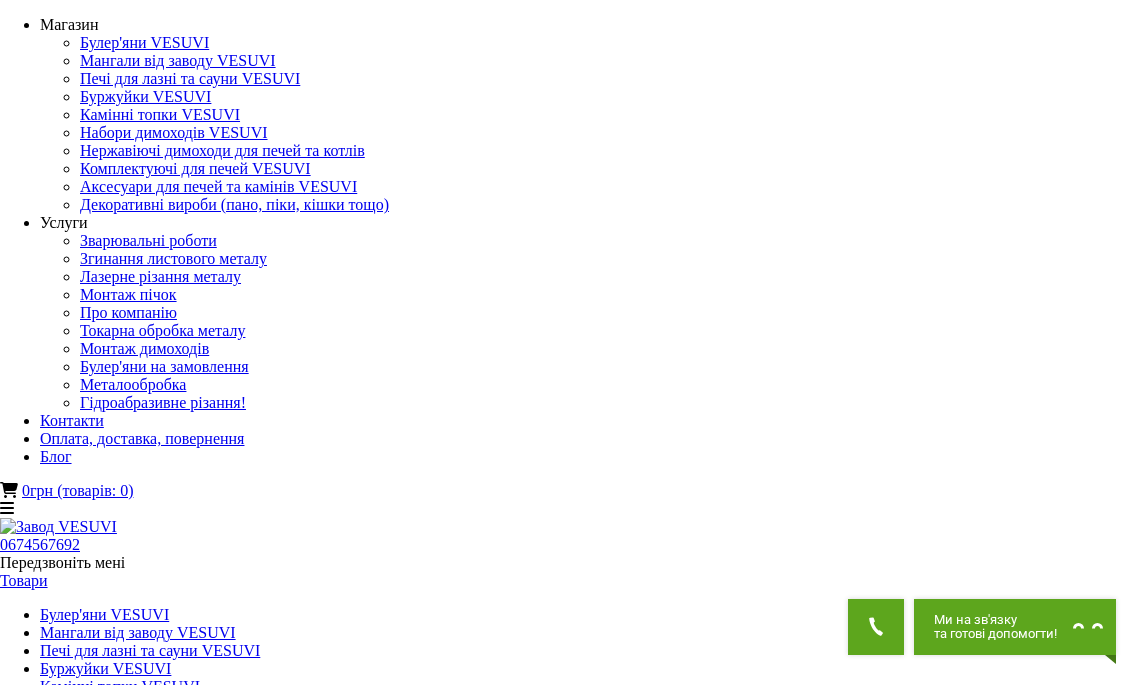 click on "Мангали від заводу VESUVI" at bounding box center [138, 632] 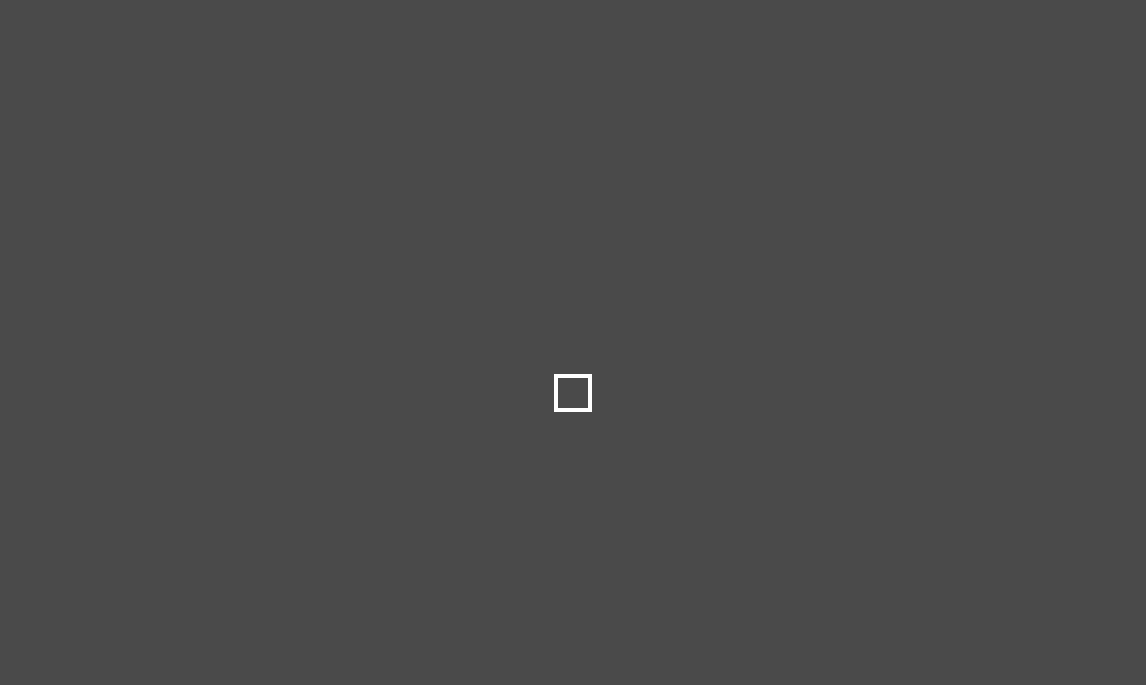 scroll, scrollTop: 0, scrollLeft: 0, axis: both 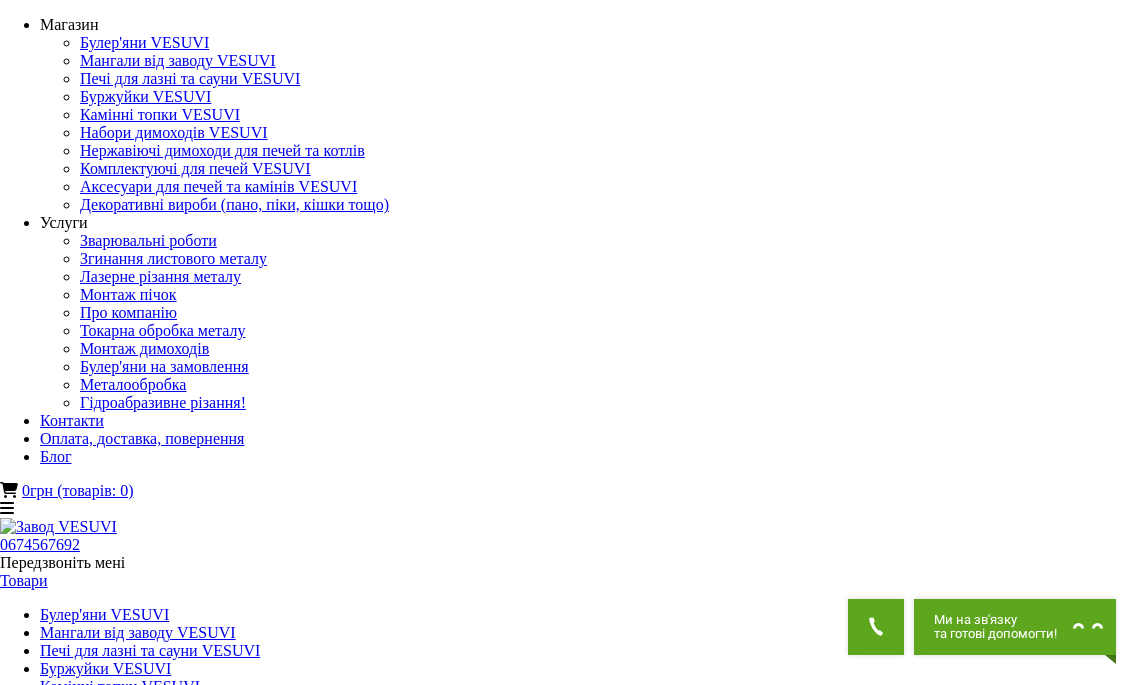 click at bounding box center (145, 1364) 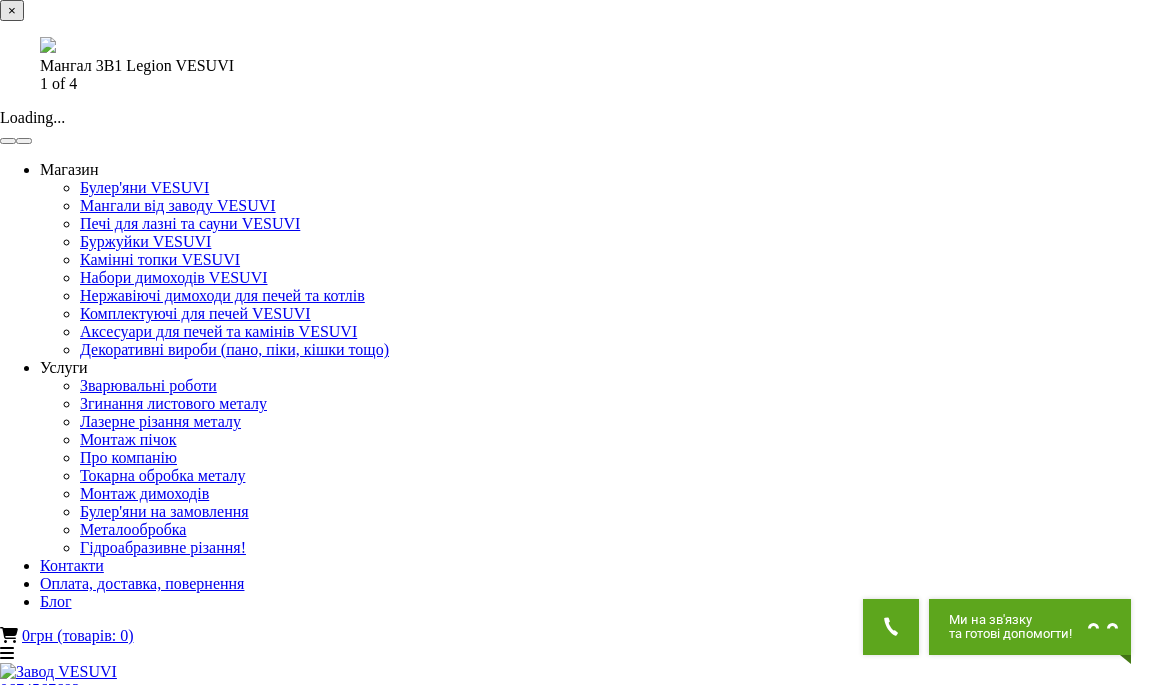 click at bounding box center (24, 141) 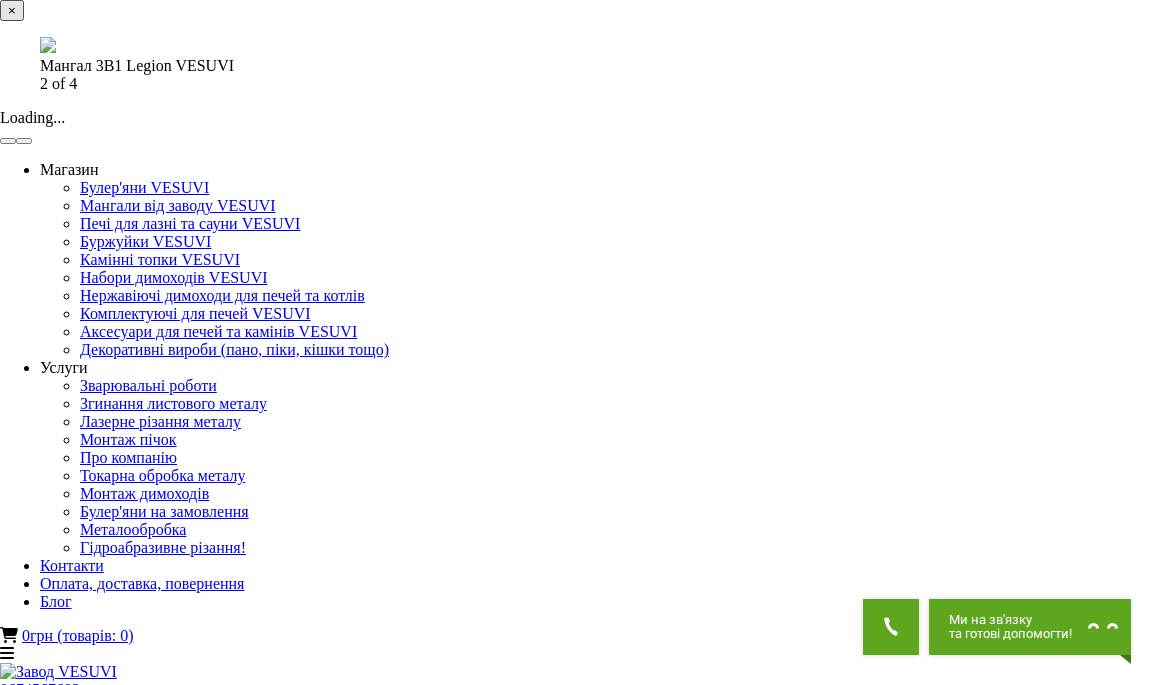 click at bounding box center [24, 141] 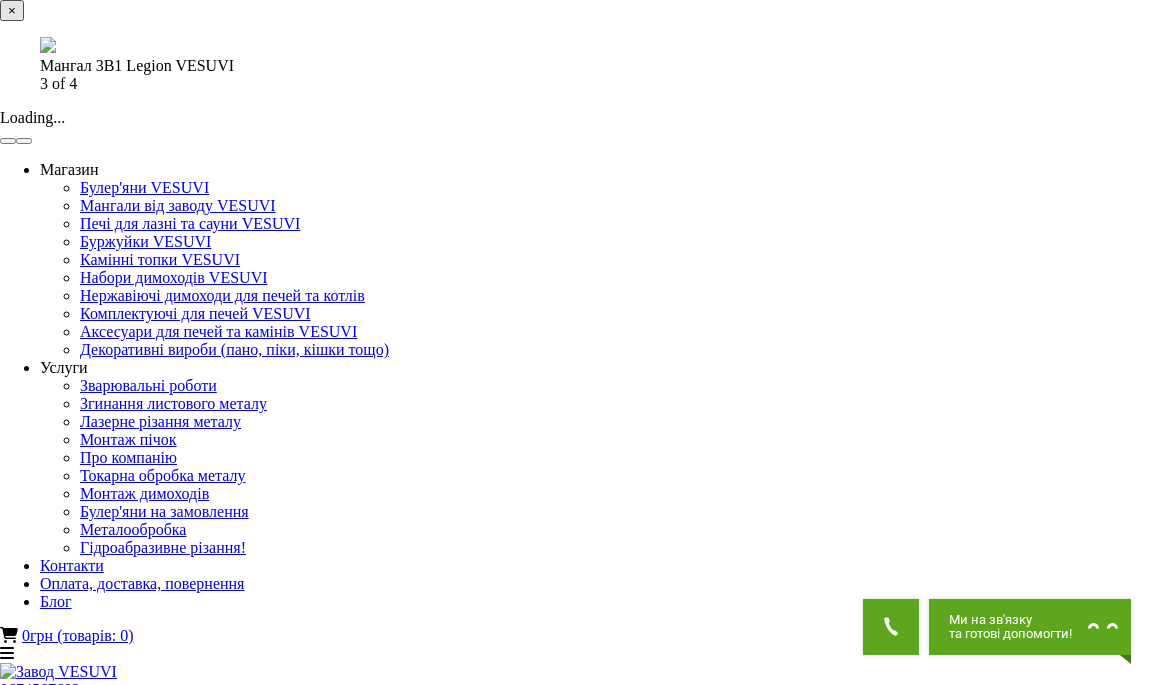 click at bounding box center (24, 141) 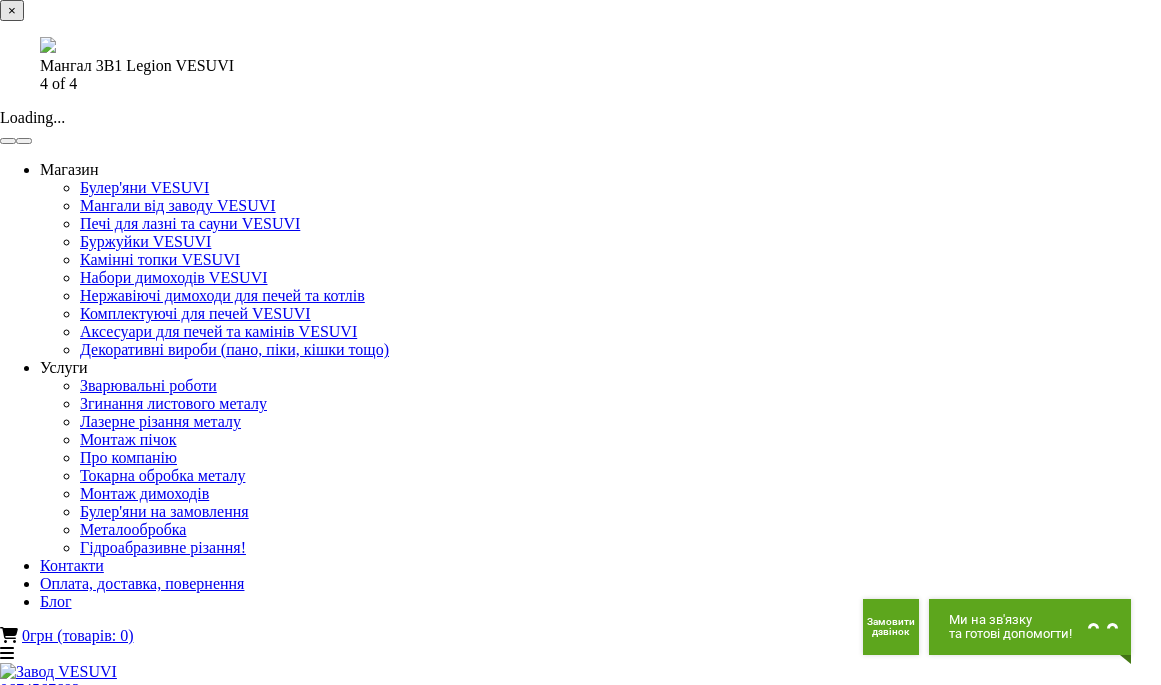 click at bounding box center [24, 141] 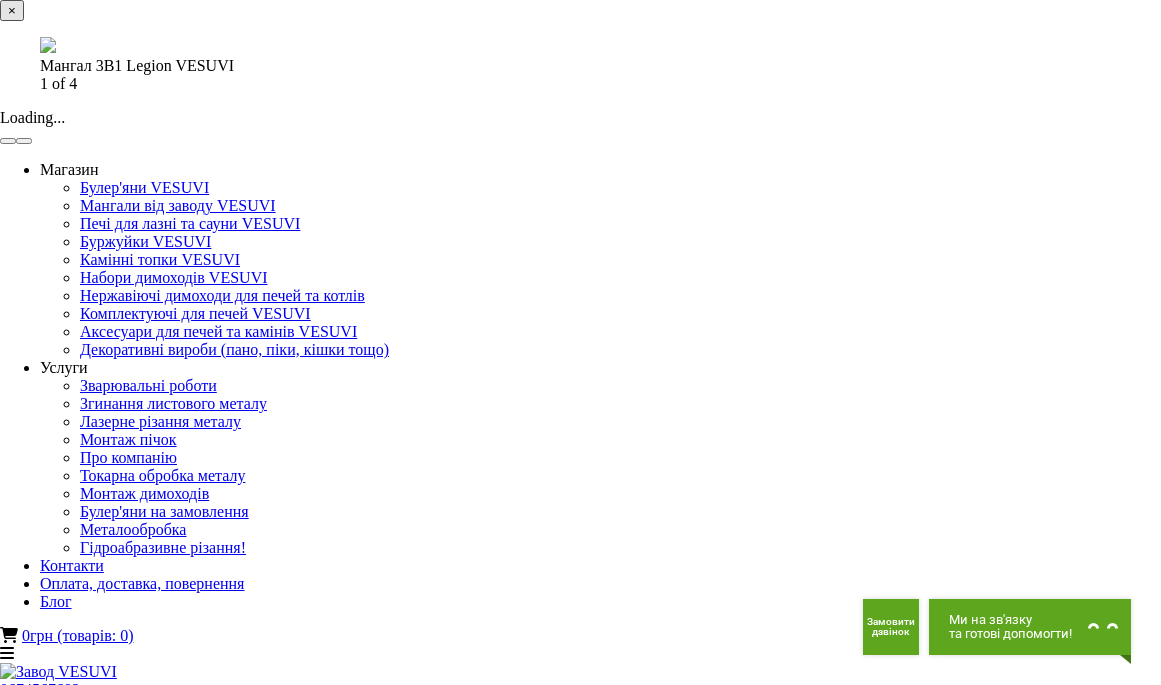 click at bounding box center [8, 141] 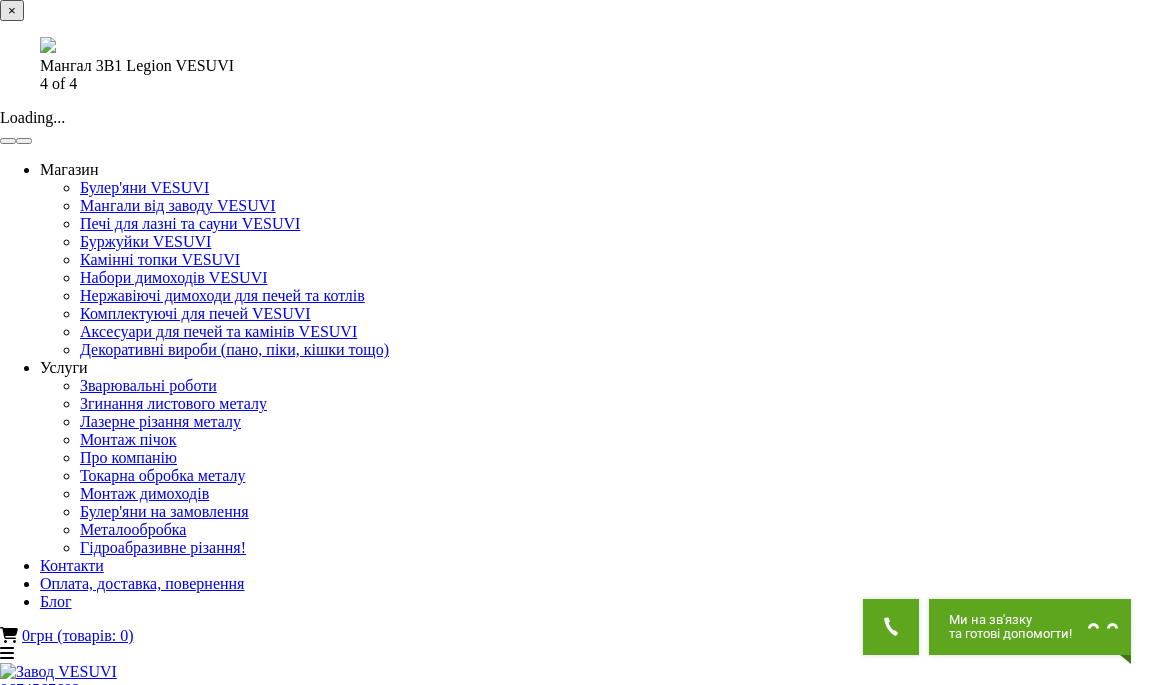 click at bounding box center [24, 141] 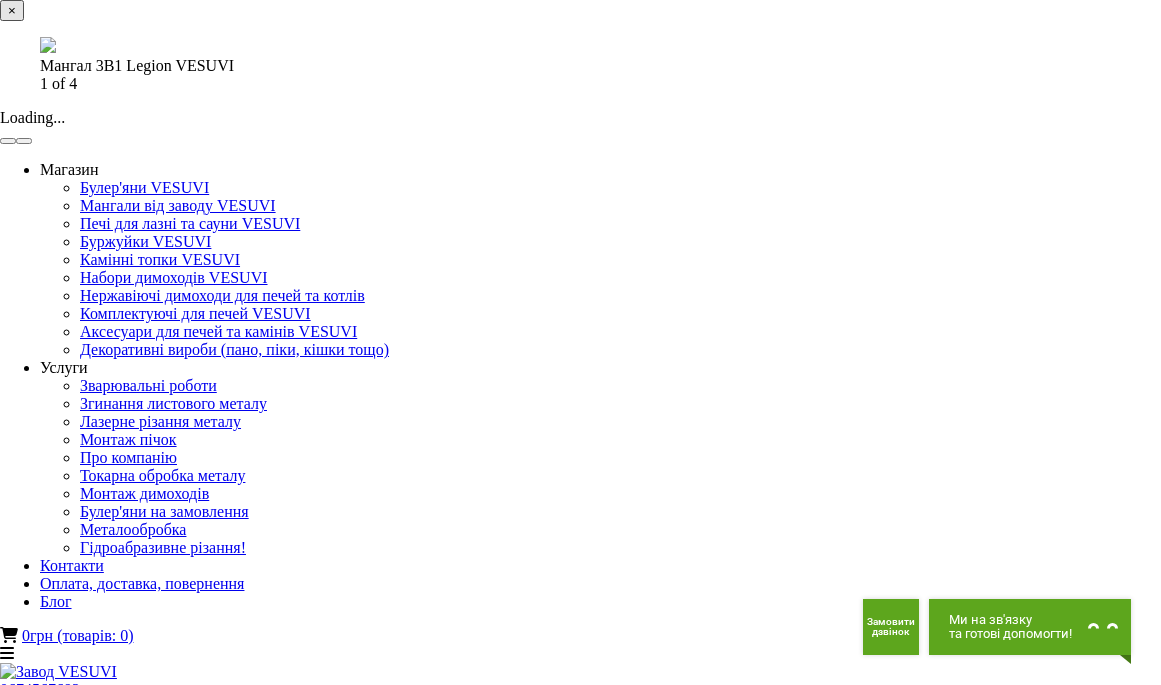 click on "×" at bounding box center [12, 10] 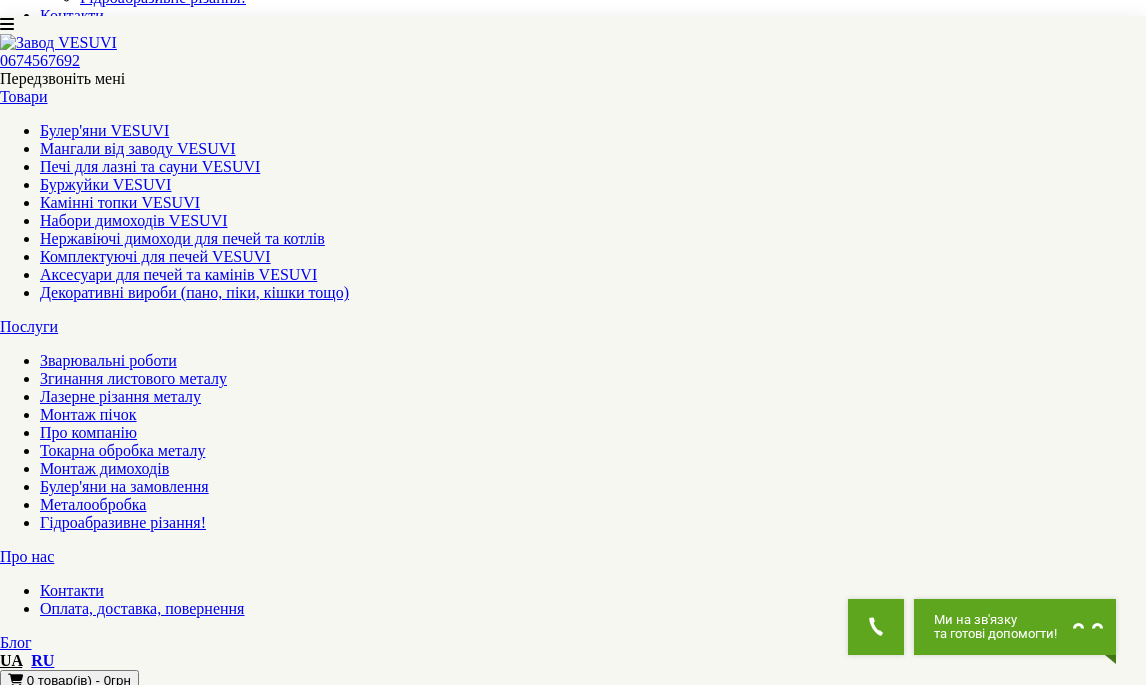 scroll, scrollTop: 584, scrollLeft: 0, axis: vertical 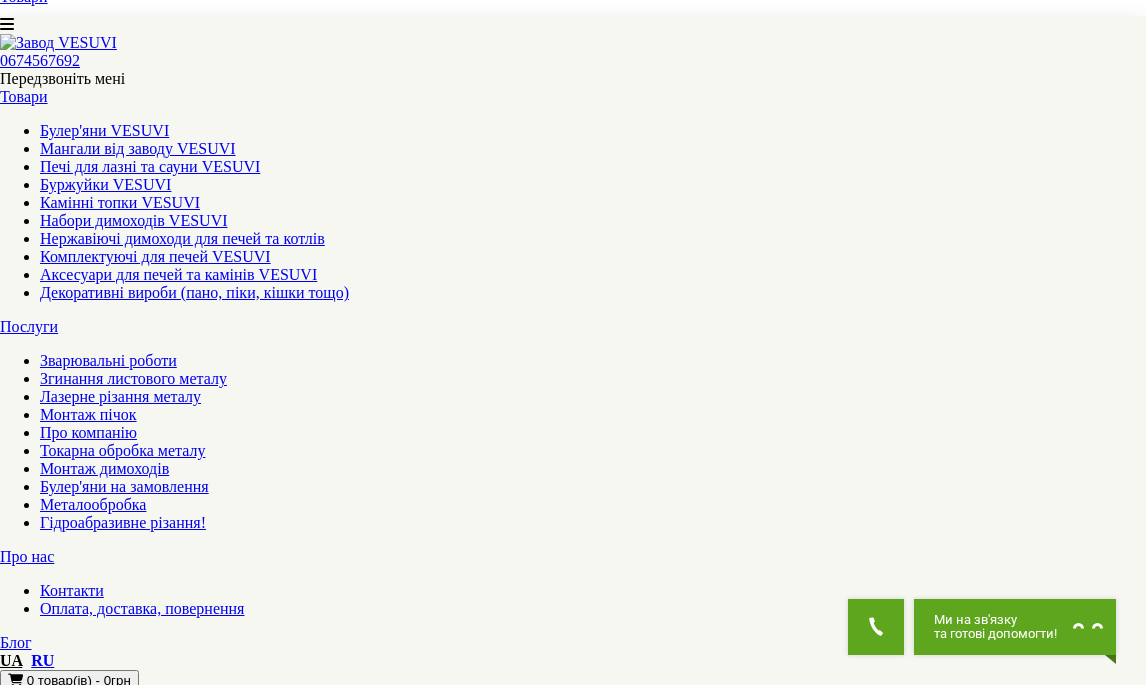 click on "▼ Відкрити повний опис ▼" at bounding box center [573, 1882] 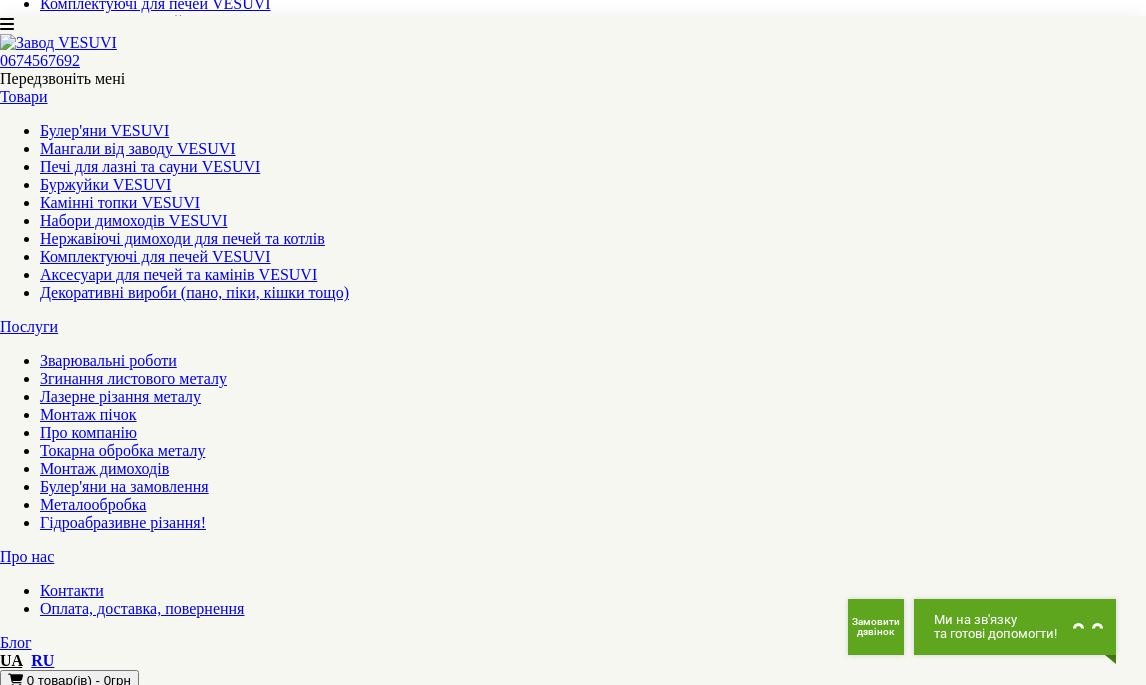 scroll, scrollTop: 0, scrollLeft: 0, axis: both 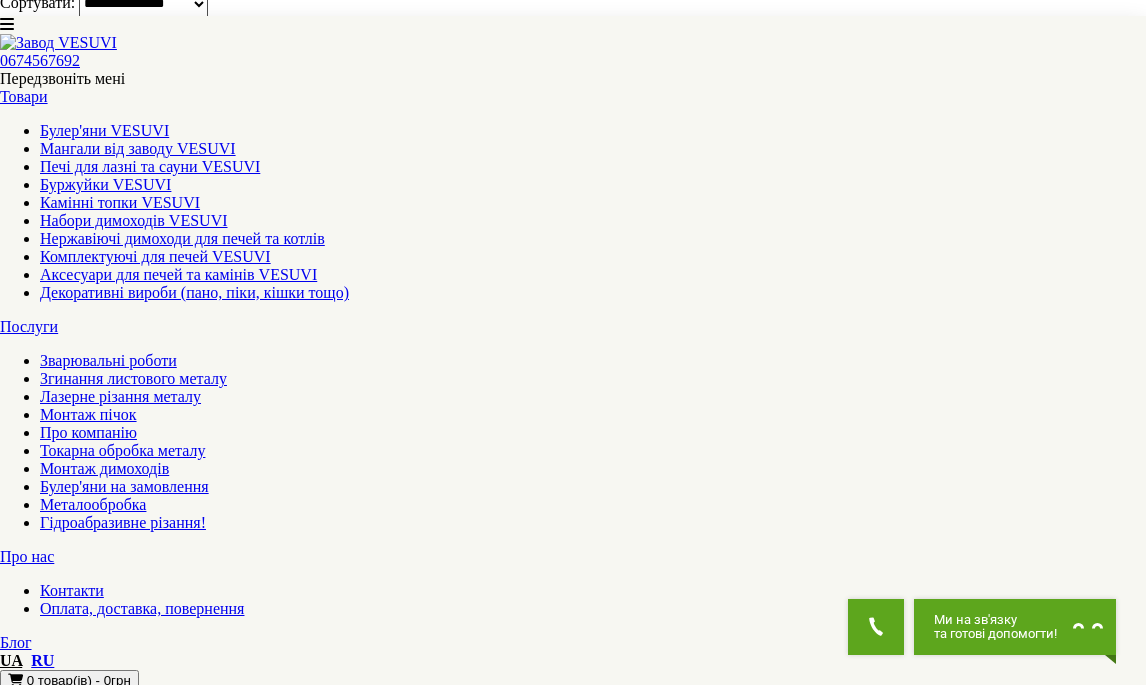 click on "2" at bounding box center (44, 6316) 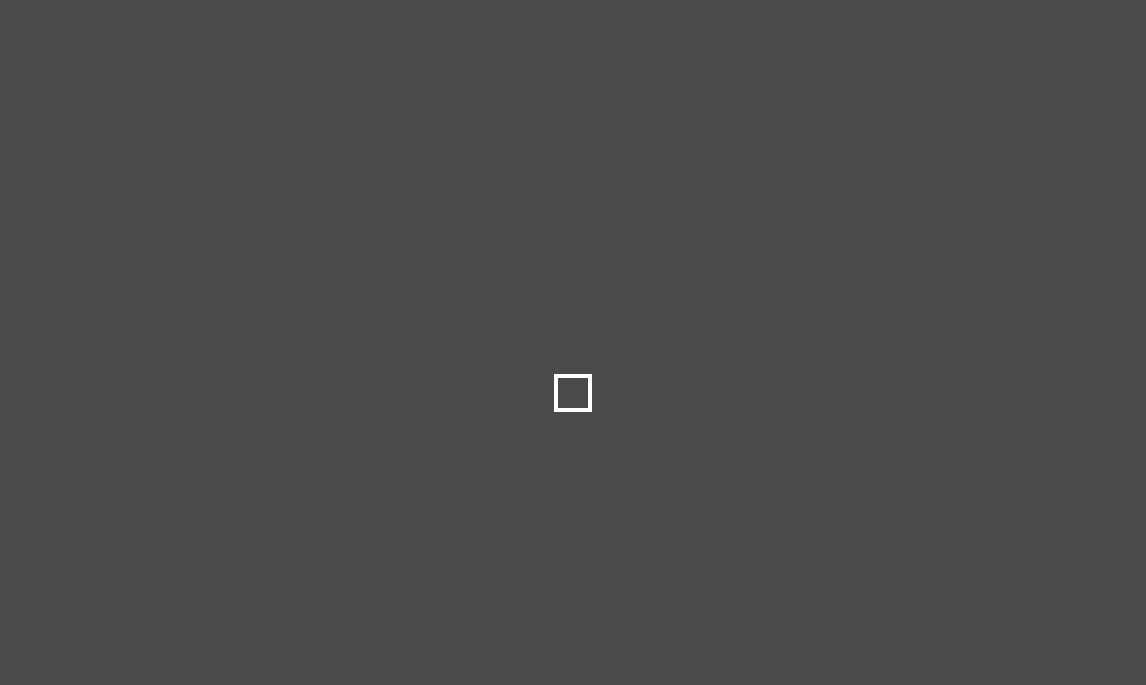scroll, scrollTop: 0, scrollLeft: 0, axis: both 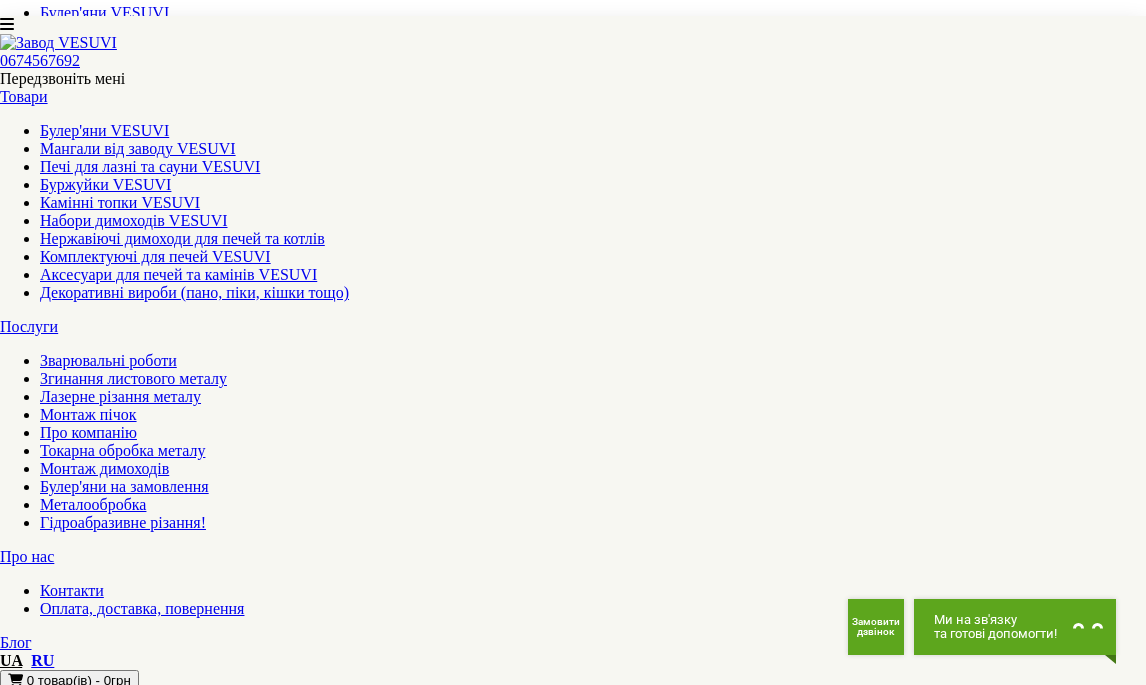 click at bounding box center [573, 2410] 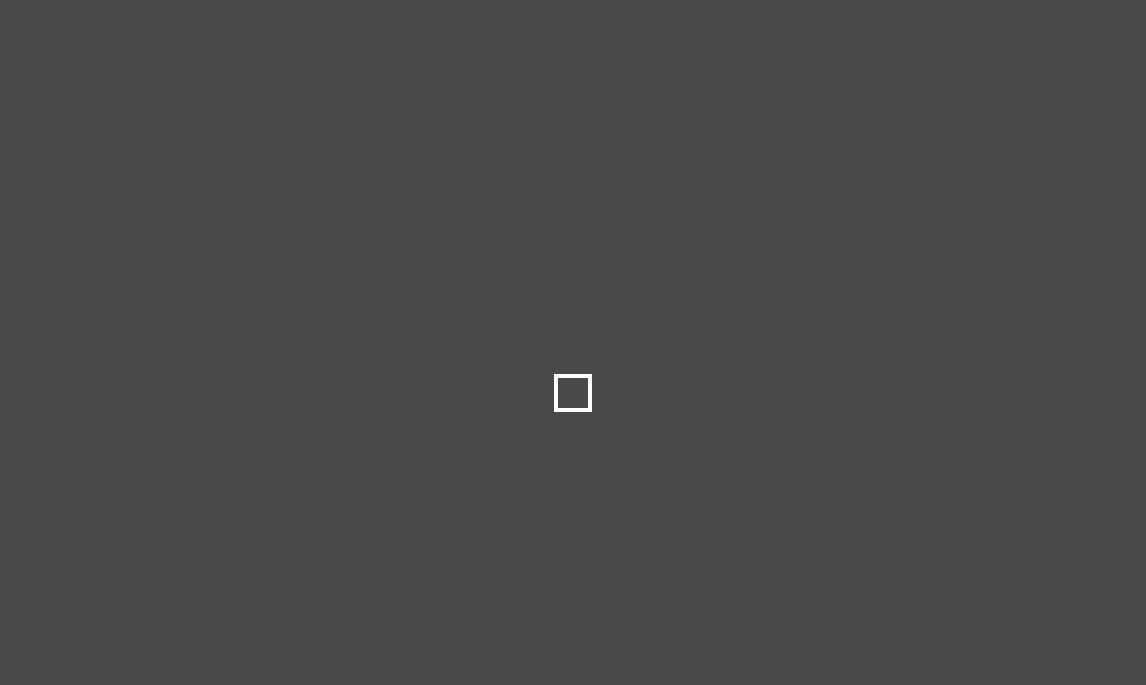 scroll, scrollTop: 0, scrollLeft: 0, axis: both 